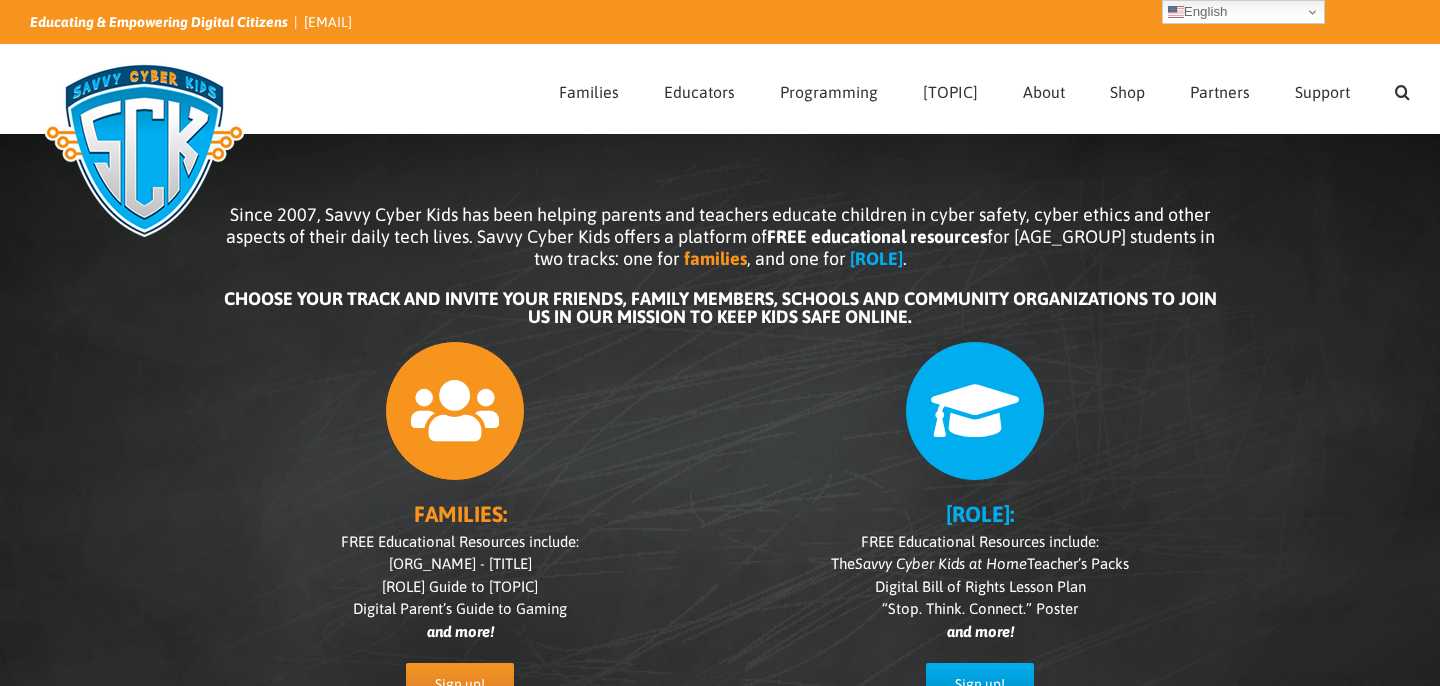 scroll, scrollTop: 0, scrollLeft: 0, axis: both 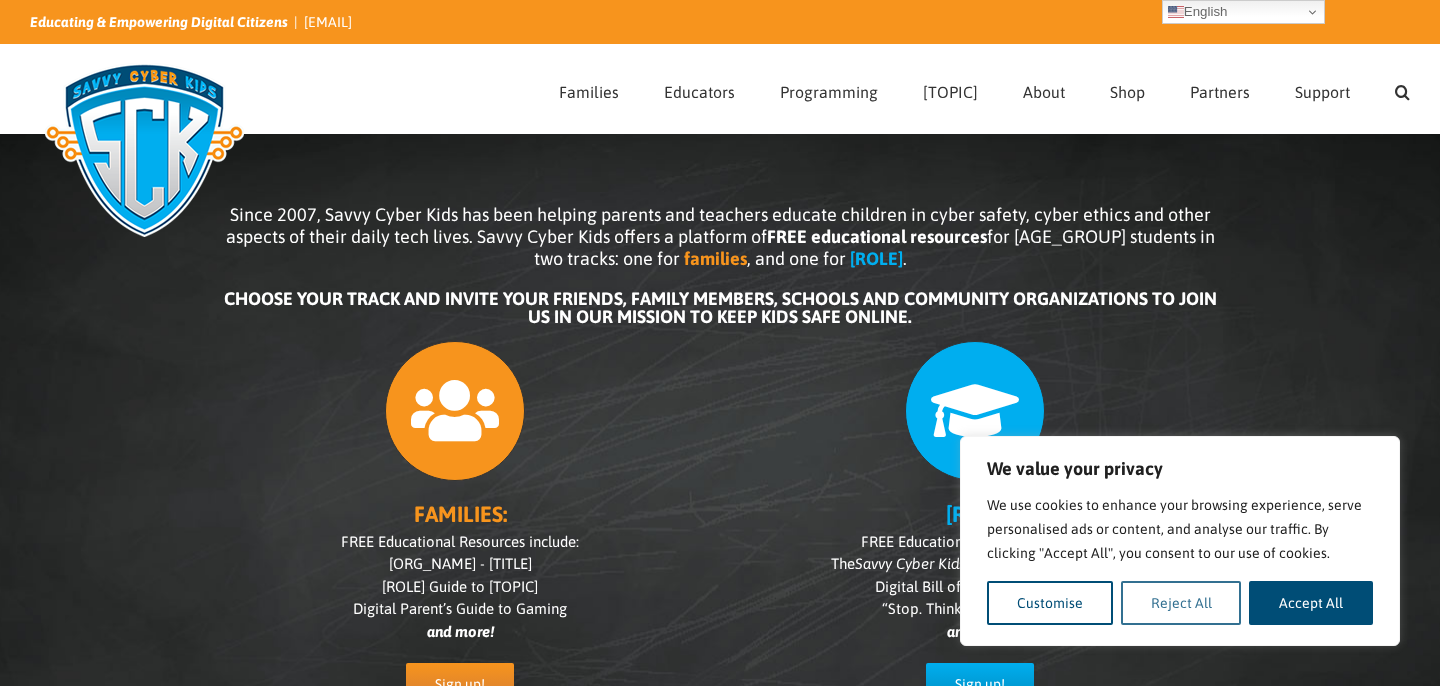 click on "Reject All" at bounding box center [1181, 603] 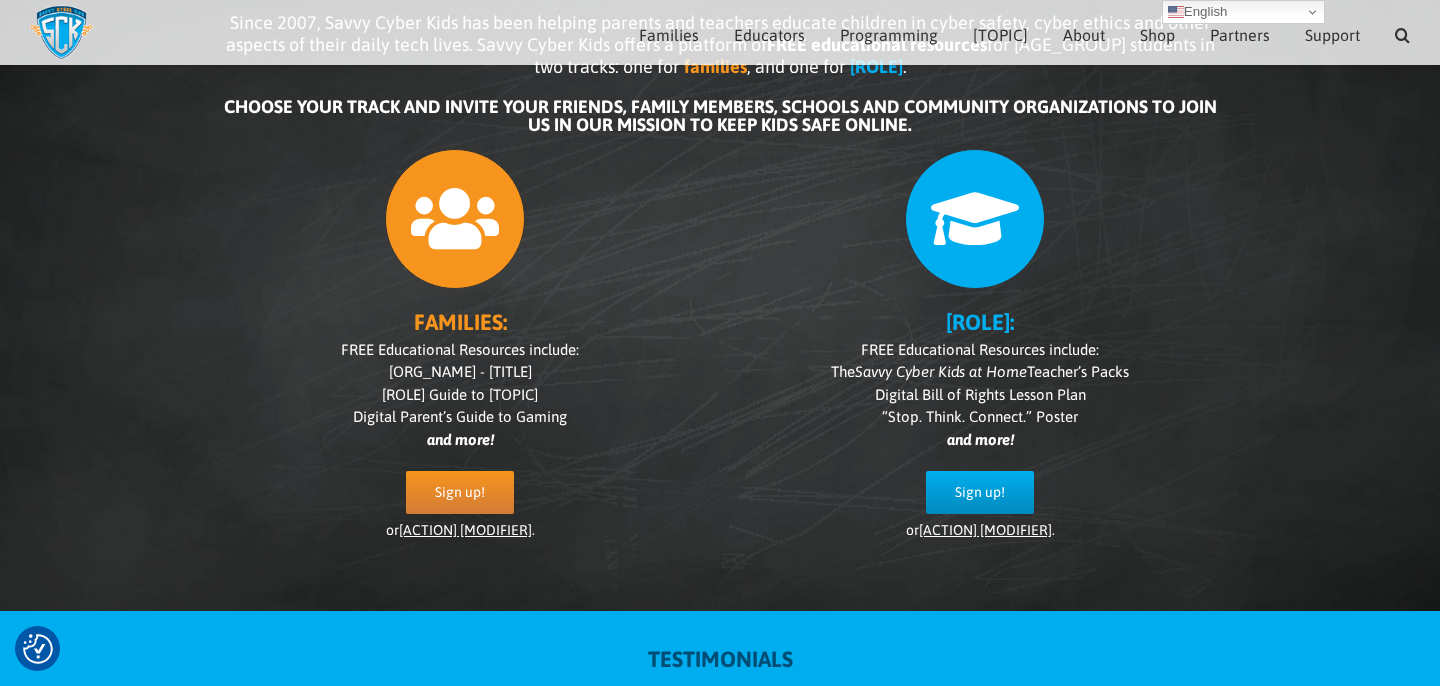scroll, scrollTop: 167, scrollLeft: 0, axis: vertical 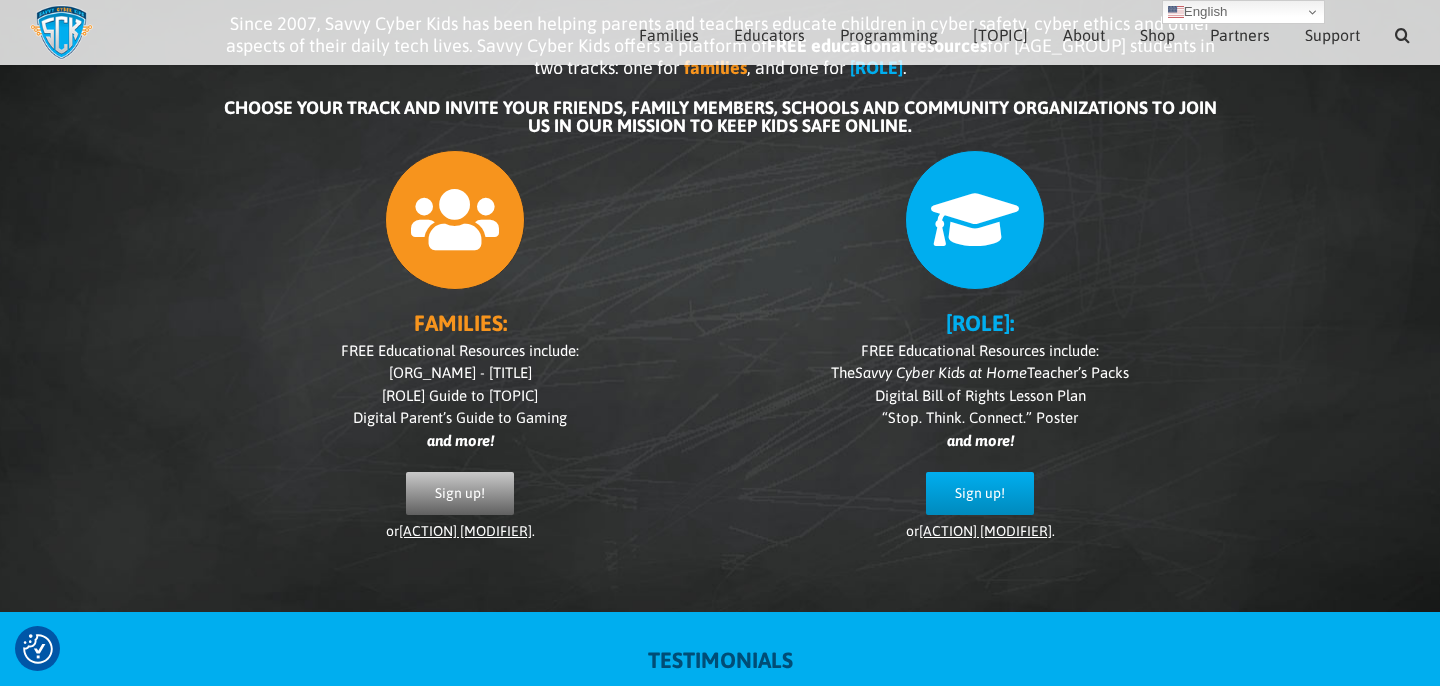 click on "Sign up!" at bounding box center [460, 493] 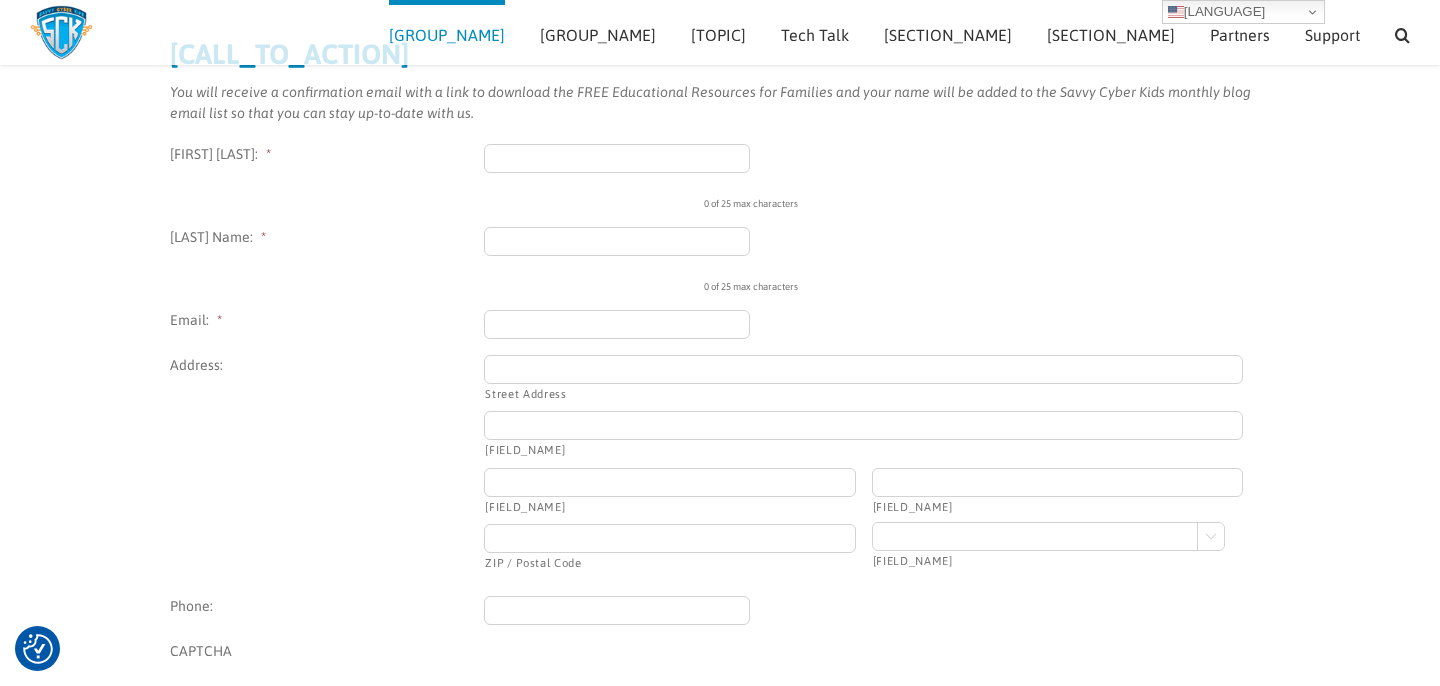 scroll, scrollTop: 0, scrollLeft: 0, axis: both 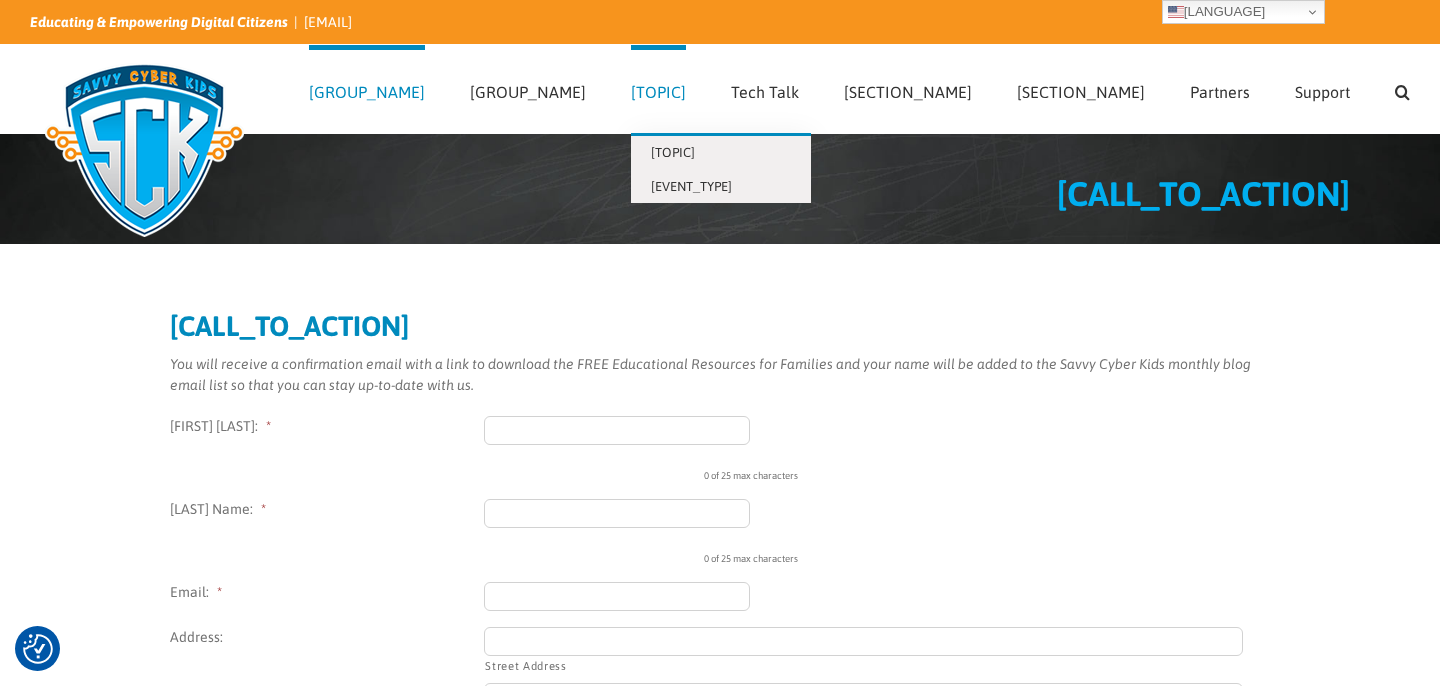 click on "Programming" at bounding box center [658, 92] 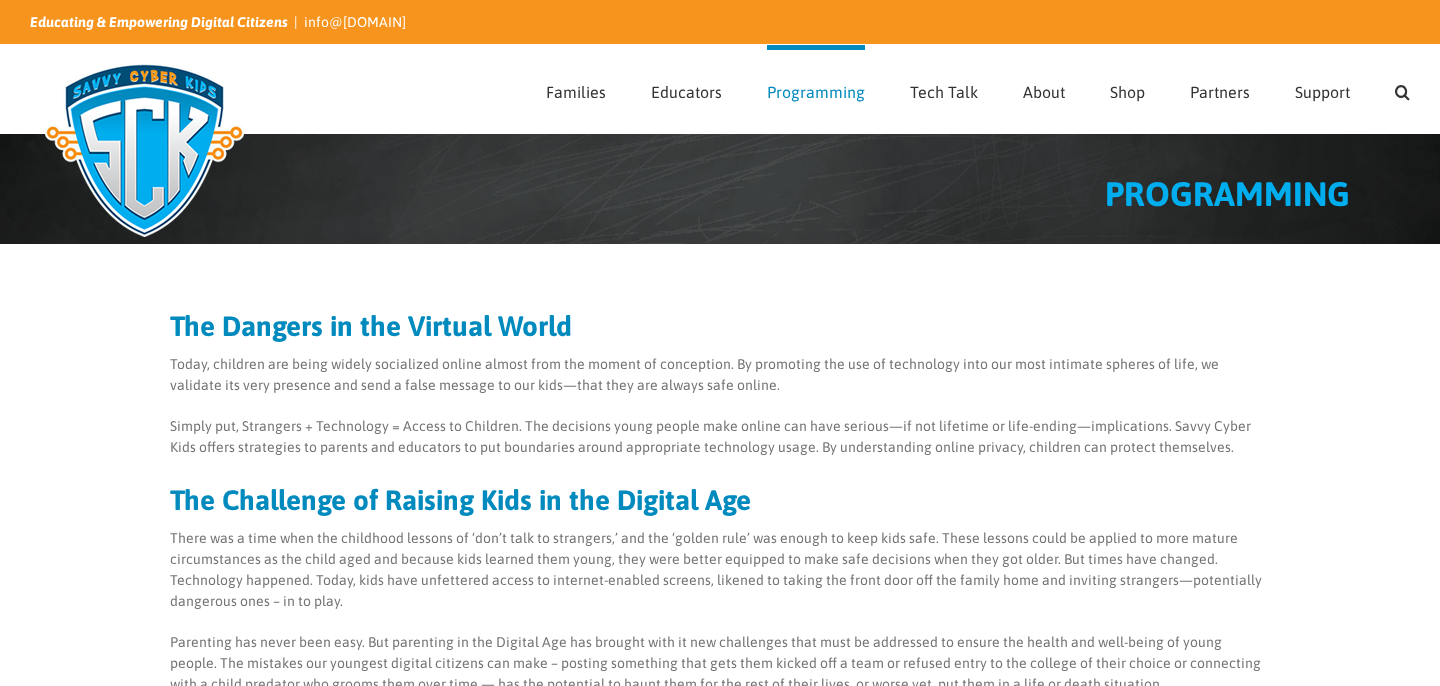 scroll, scrollTop: 0, scrollLeft: 0, axis: both 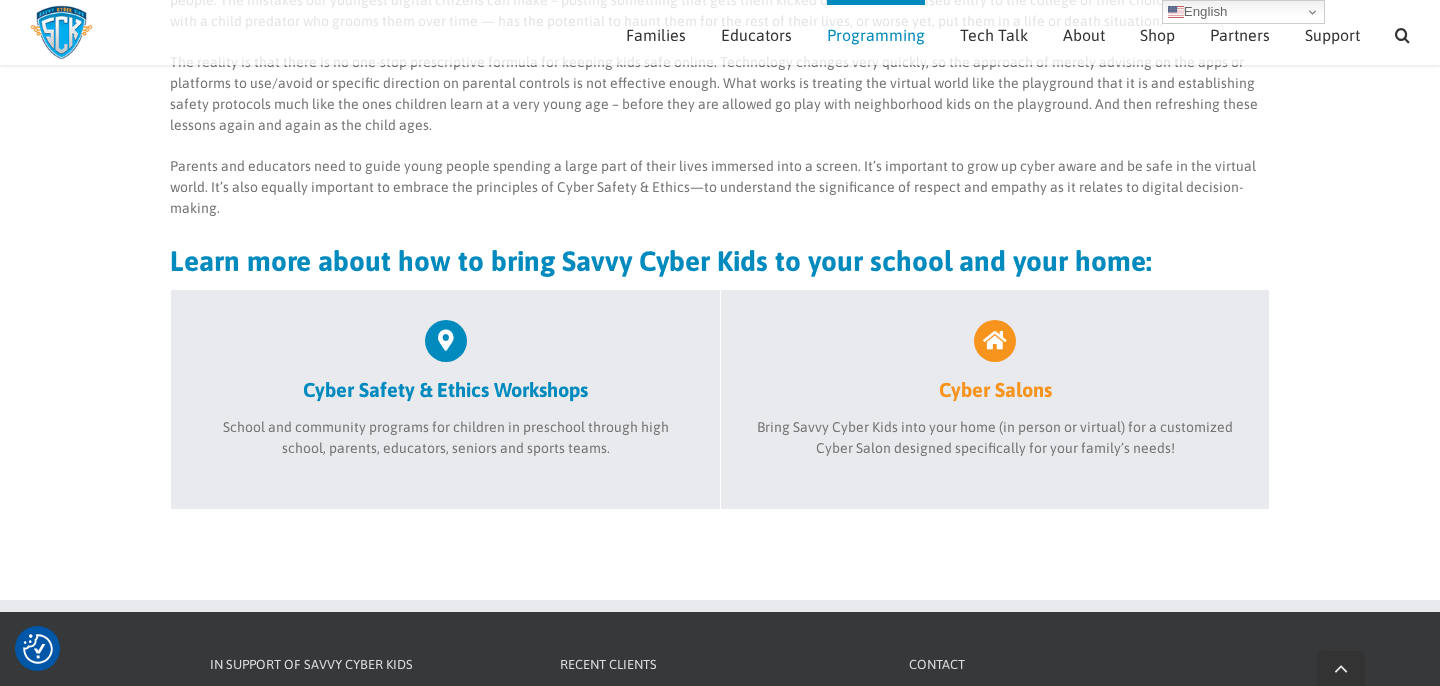 click on "Cyber Salons" at bounding box center [995, 361] 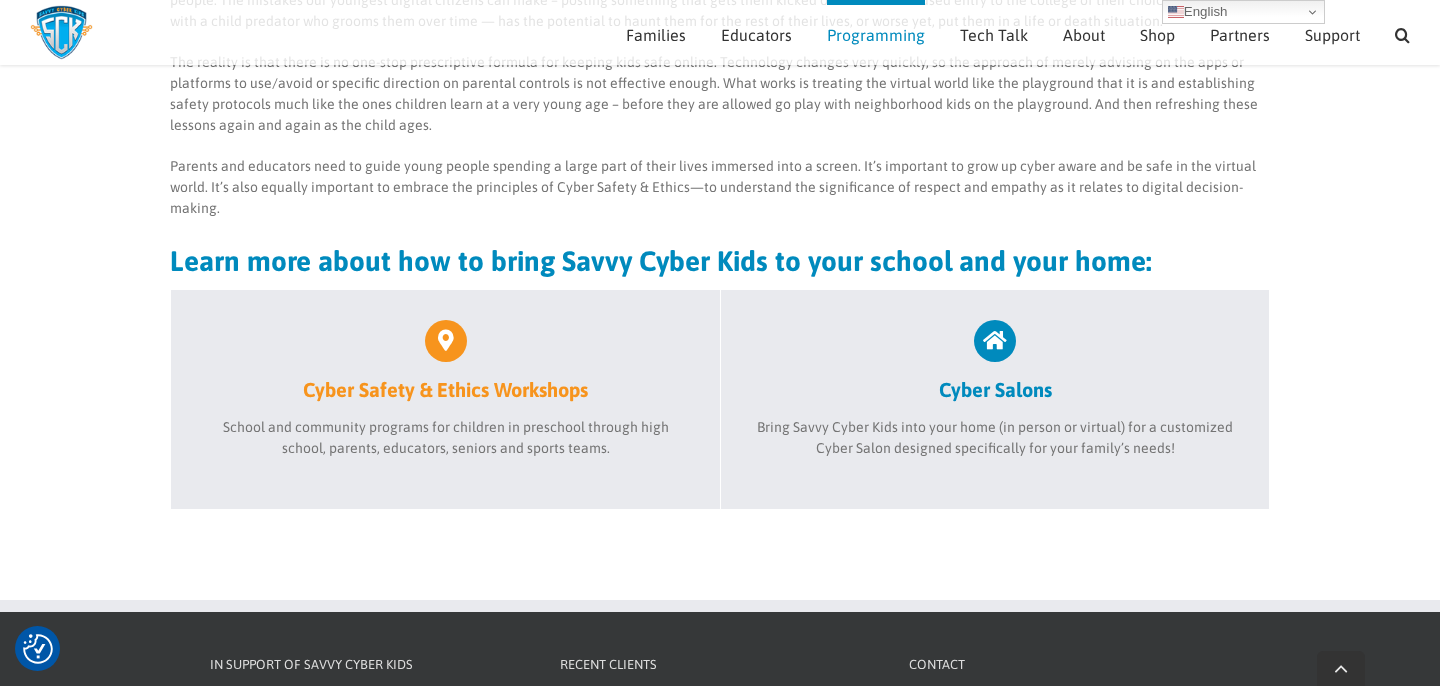 click on "Cyber Safety & Ethics Workshops" at bounding box center (445, 361) 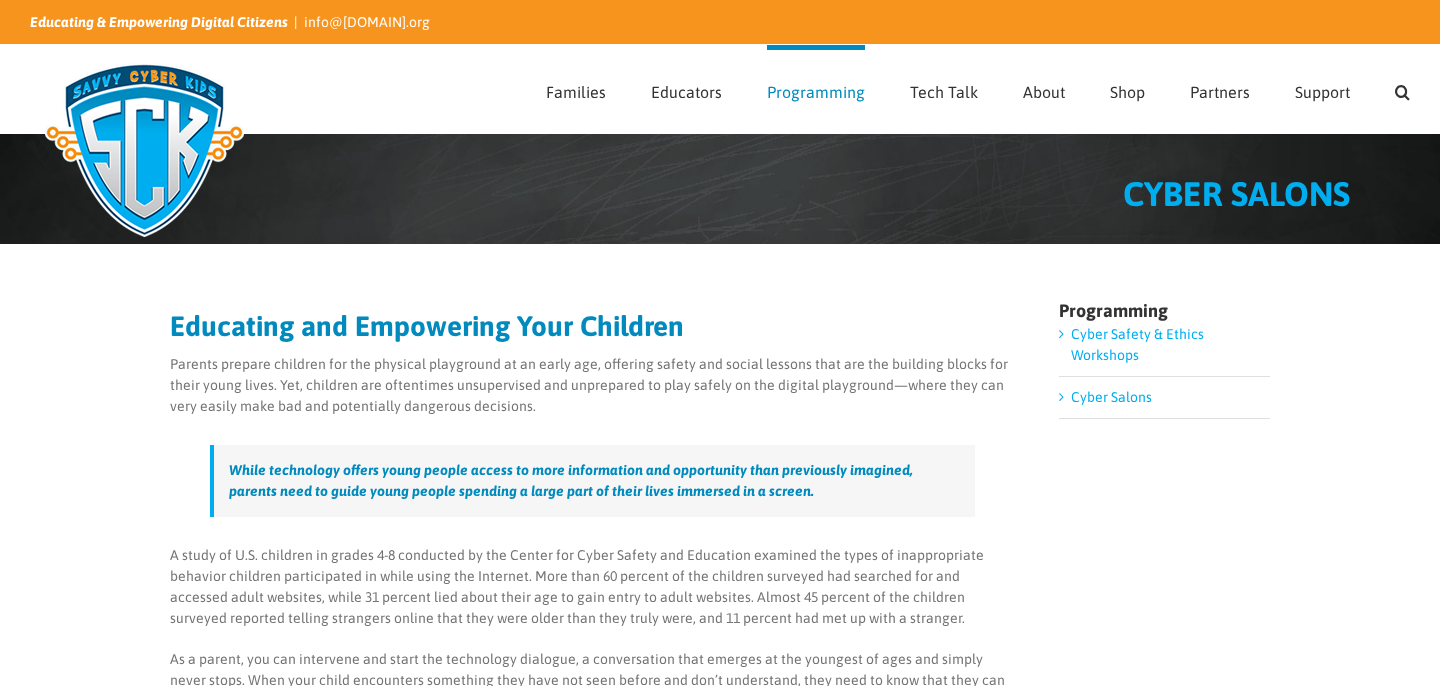 scroll, scrollTop: 0, scrollLeft: 0, axis: both 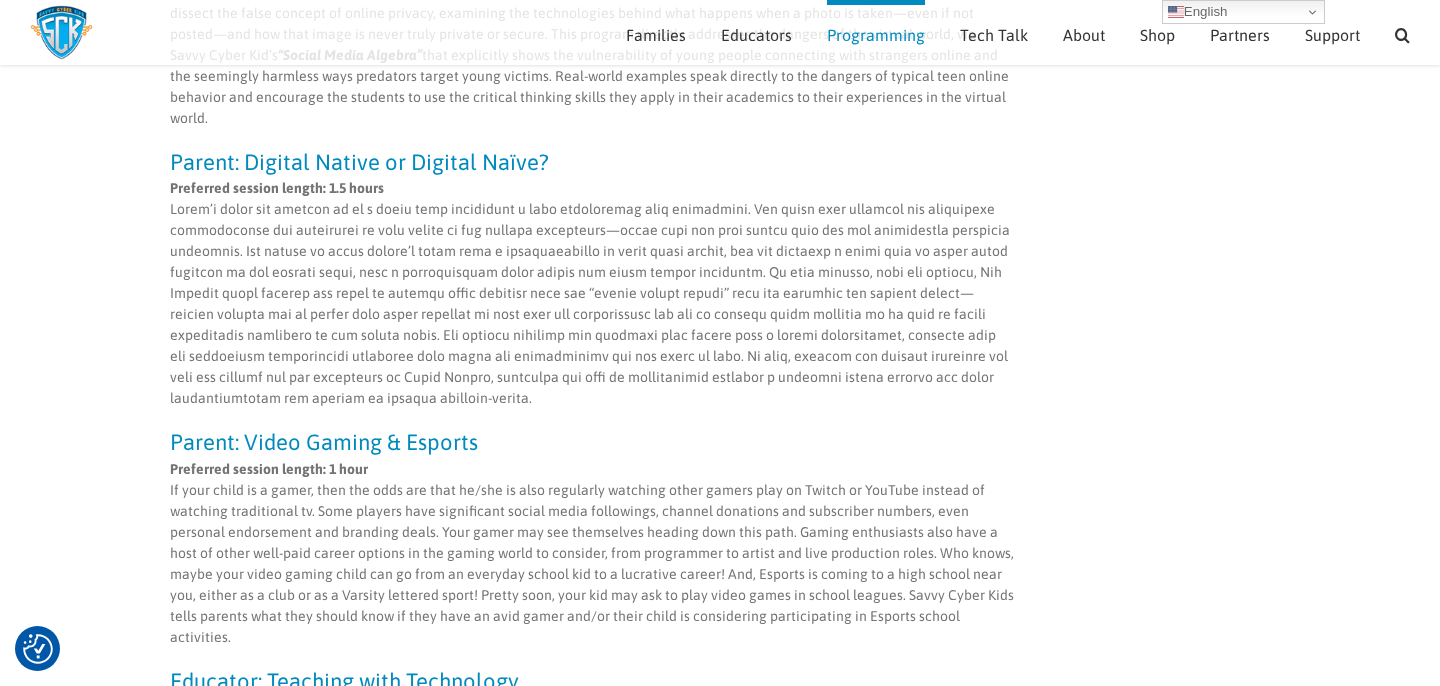 click on "Parent: Digital Native or Digital Naïve?" at bounding box center [592, 162] 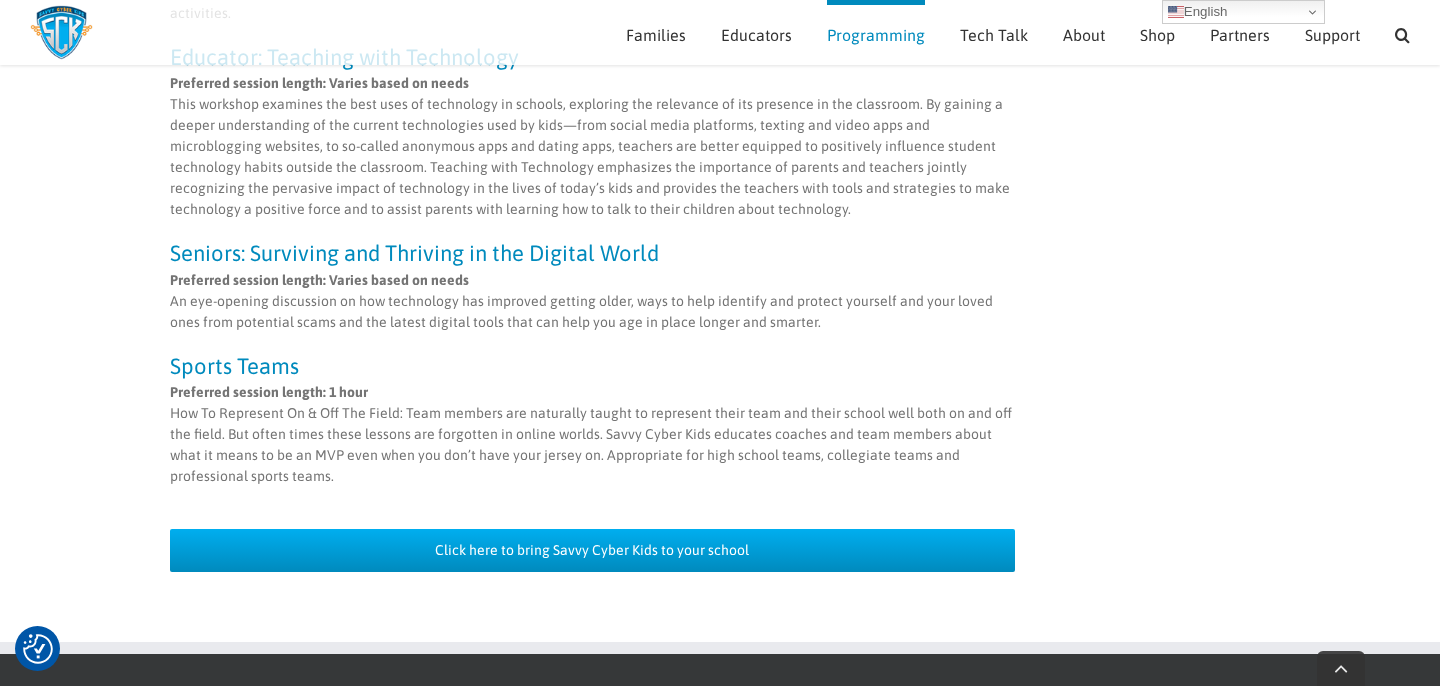 scroll, scrollTop: 1964, scrollLeft: 0, axis: vertical 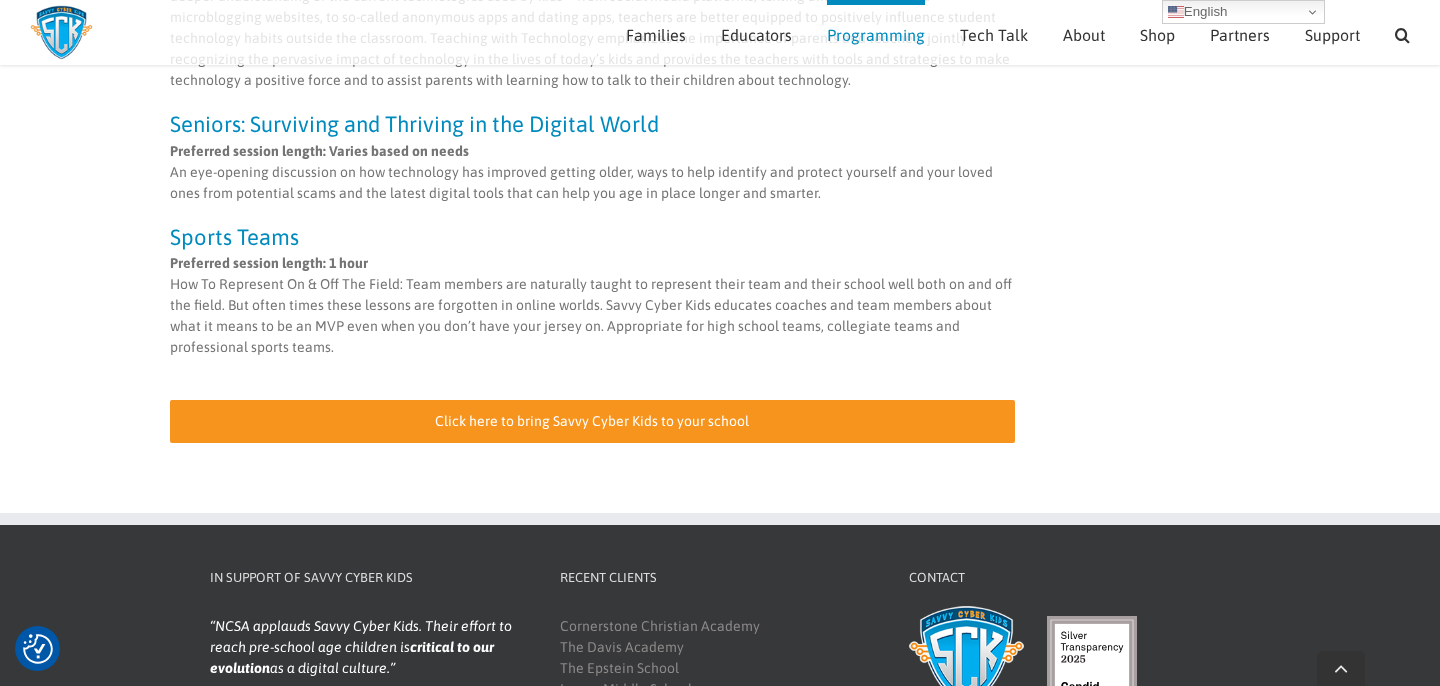 click on "Click here to bring Savvy Cyber Kids to your school" at bounding box center (592, 421) 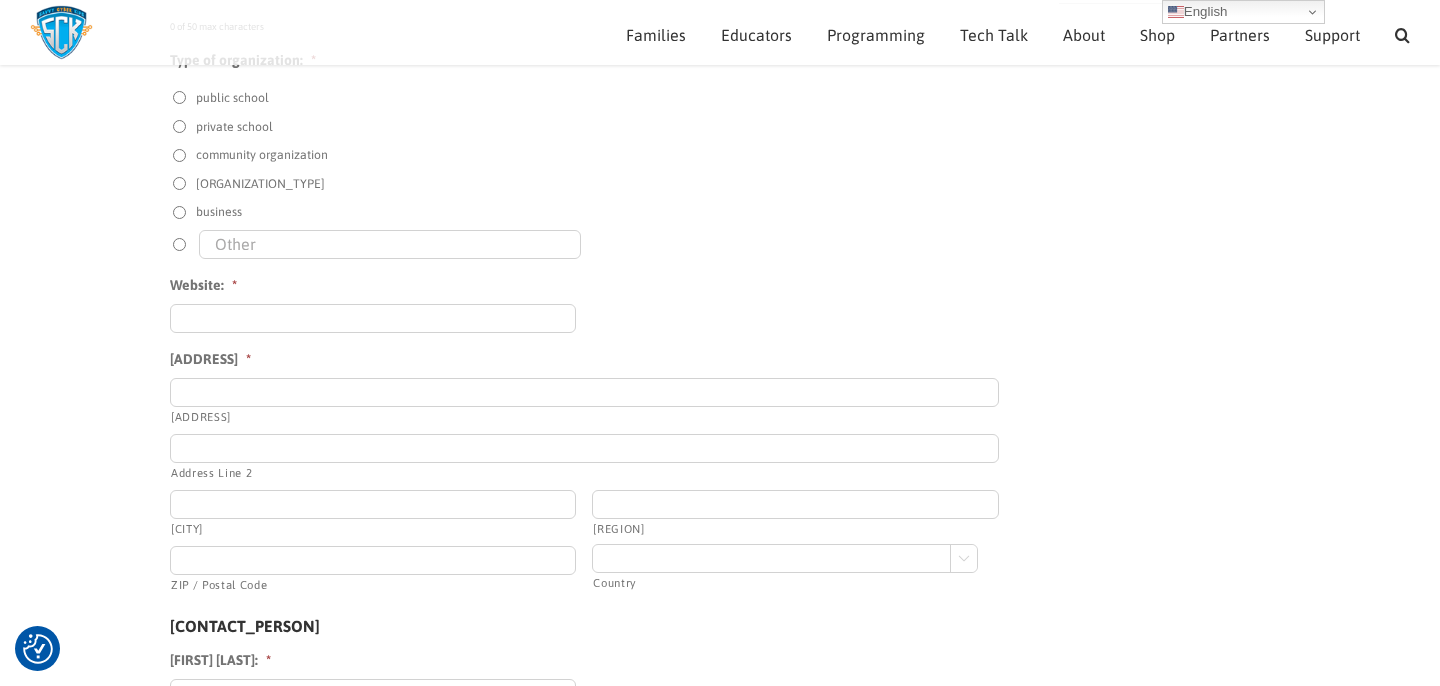scroll, scrollTop: 0, scrollLeft: 0, axis: both 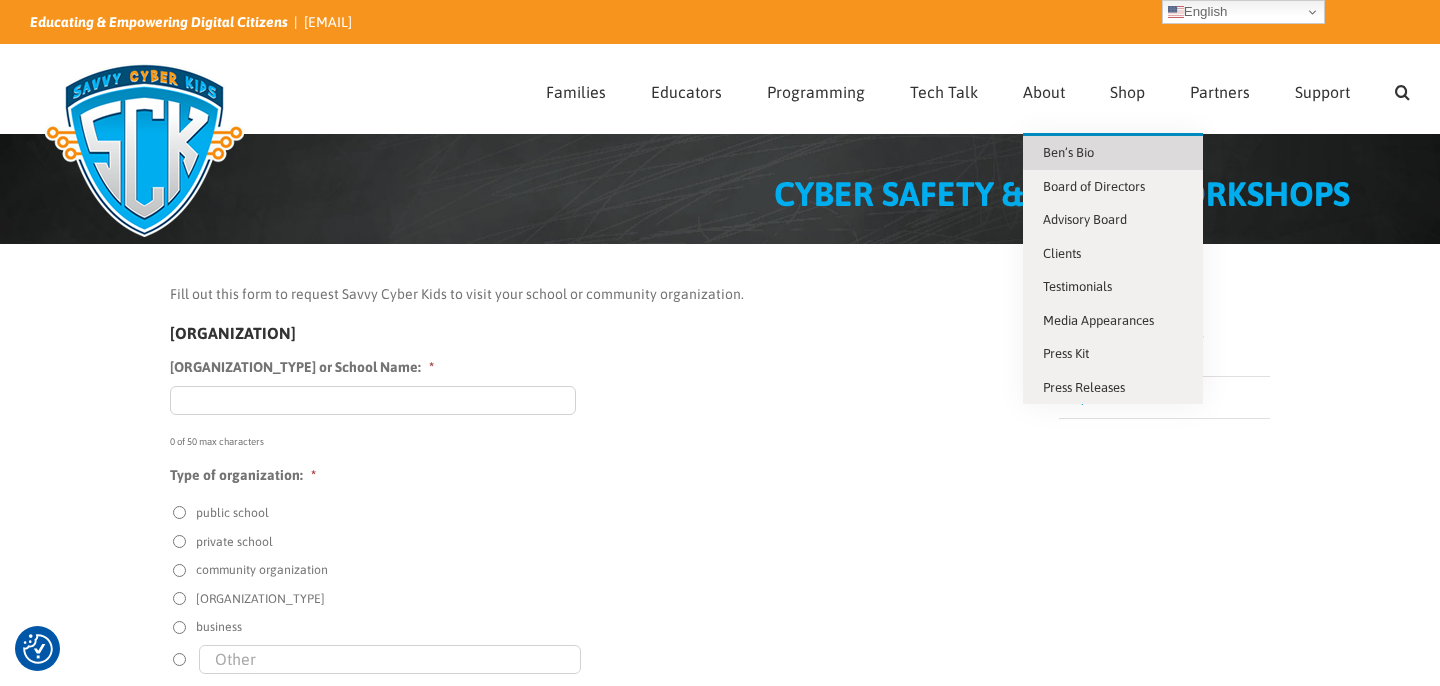 click on "Ben’s Bio" at bounding box center [1068, 152] 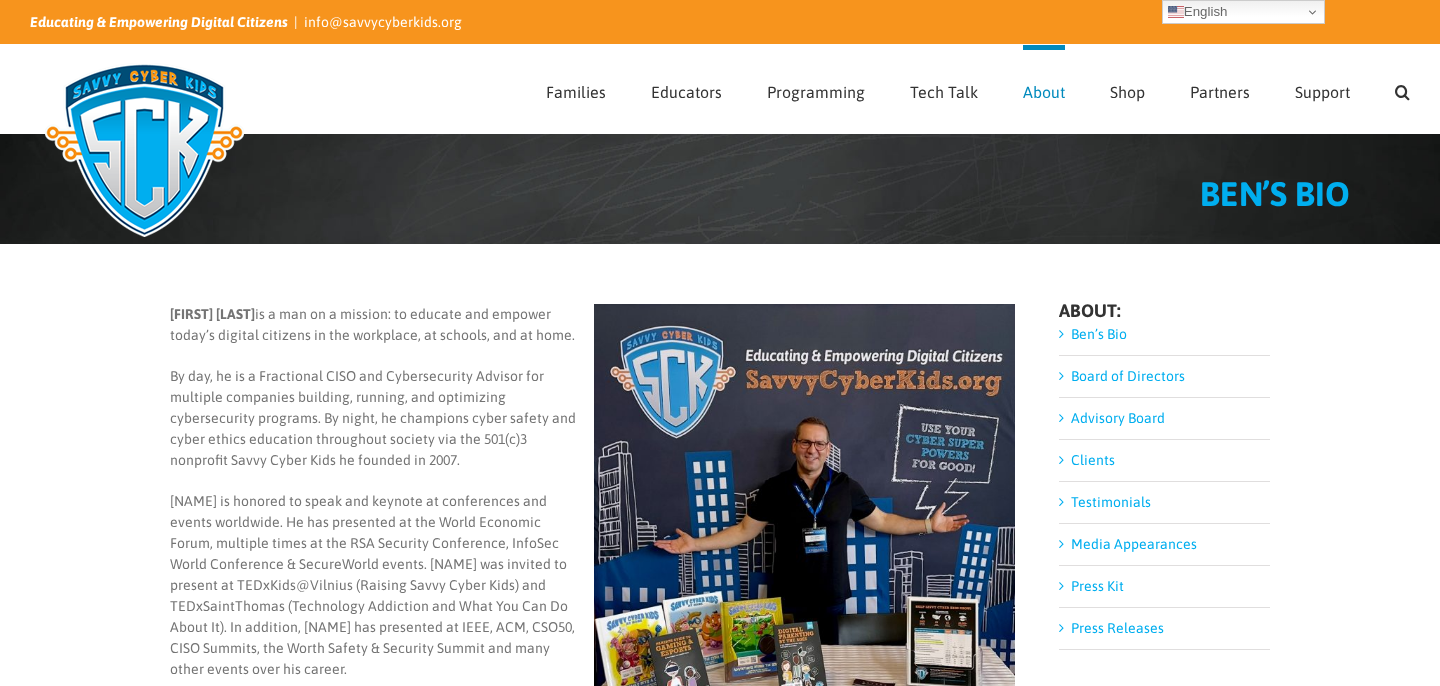 scroll, scrollTop: 0, scrollLeft: 0, axis: both 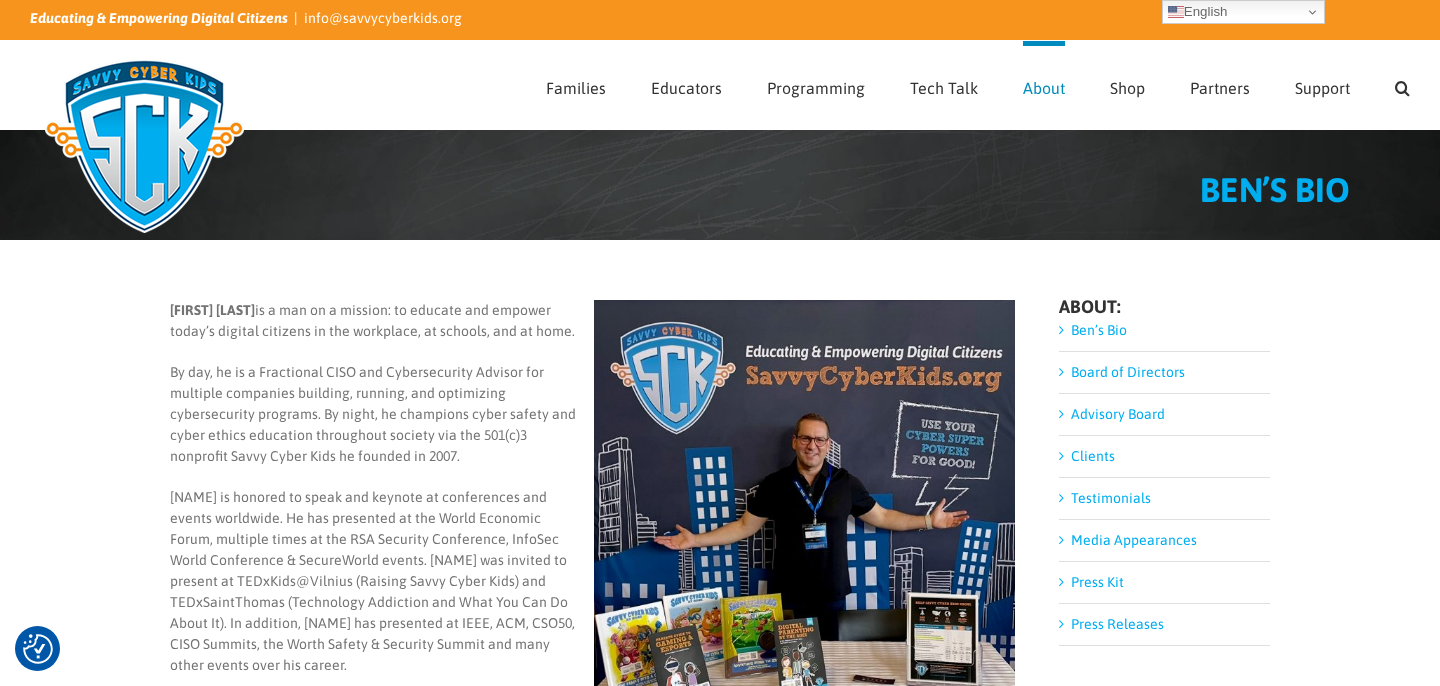 click on "Ben’s Bio" at bounding box center (1099, 330) 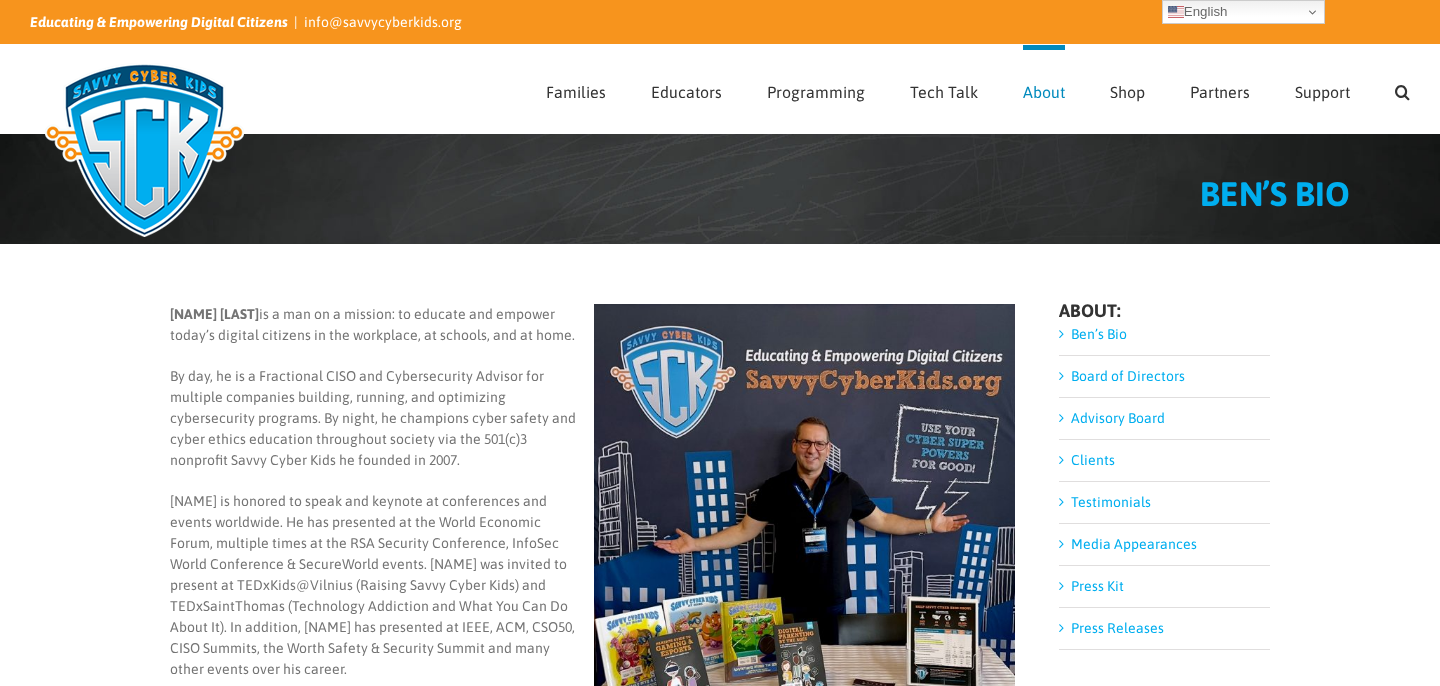 scroll, scrollTop: 0, scrollLeft: 0, axis: both 